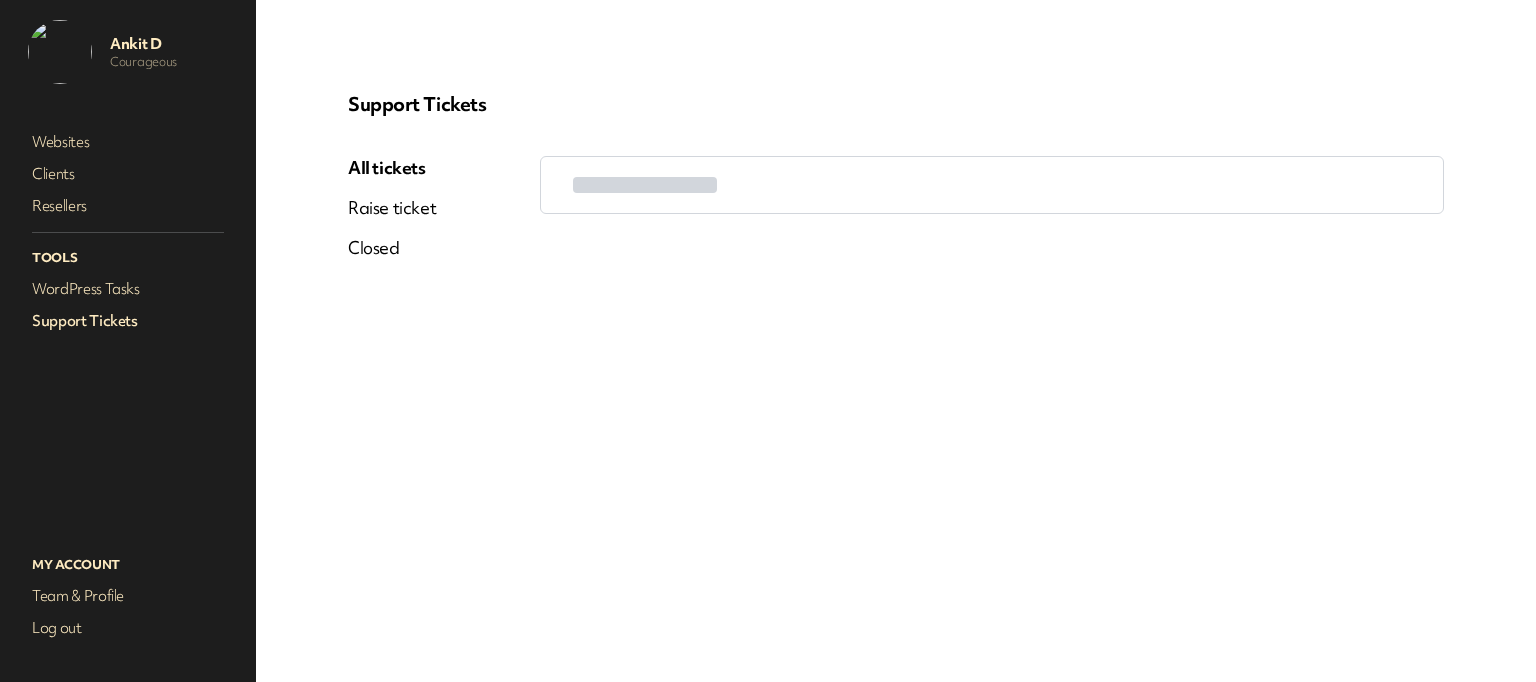 scroll, scrollTop: 0, scrollLeft: 0, axis: both 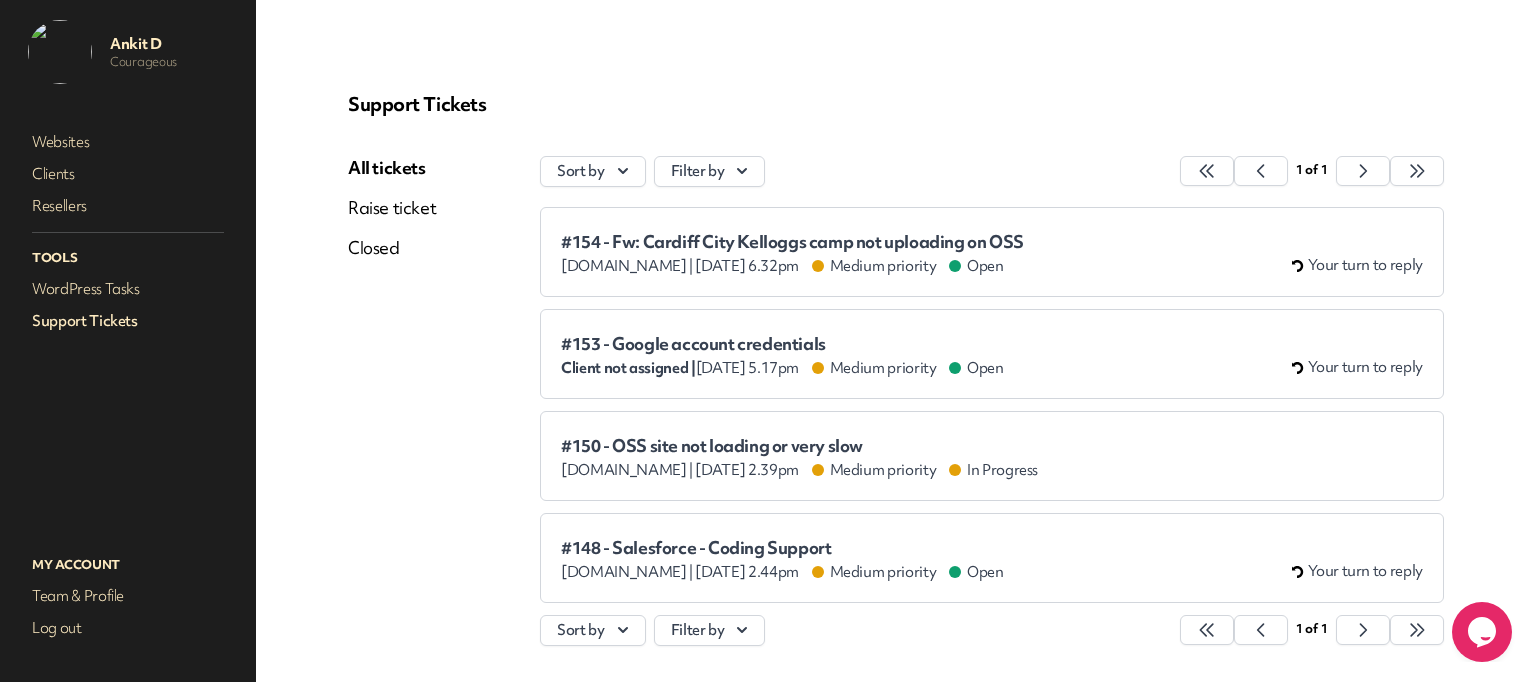 click on "#154 - Fw: Cardiff City Kelloggs camp not uploading on OSS" at bounding box center [792, 242] 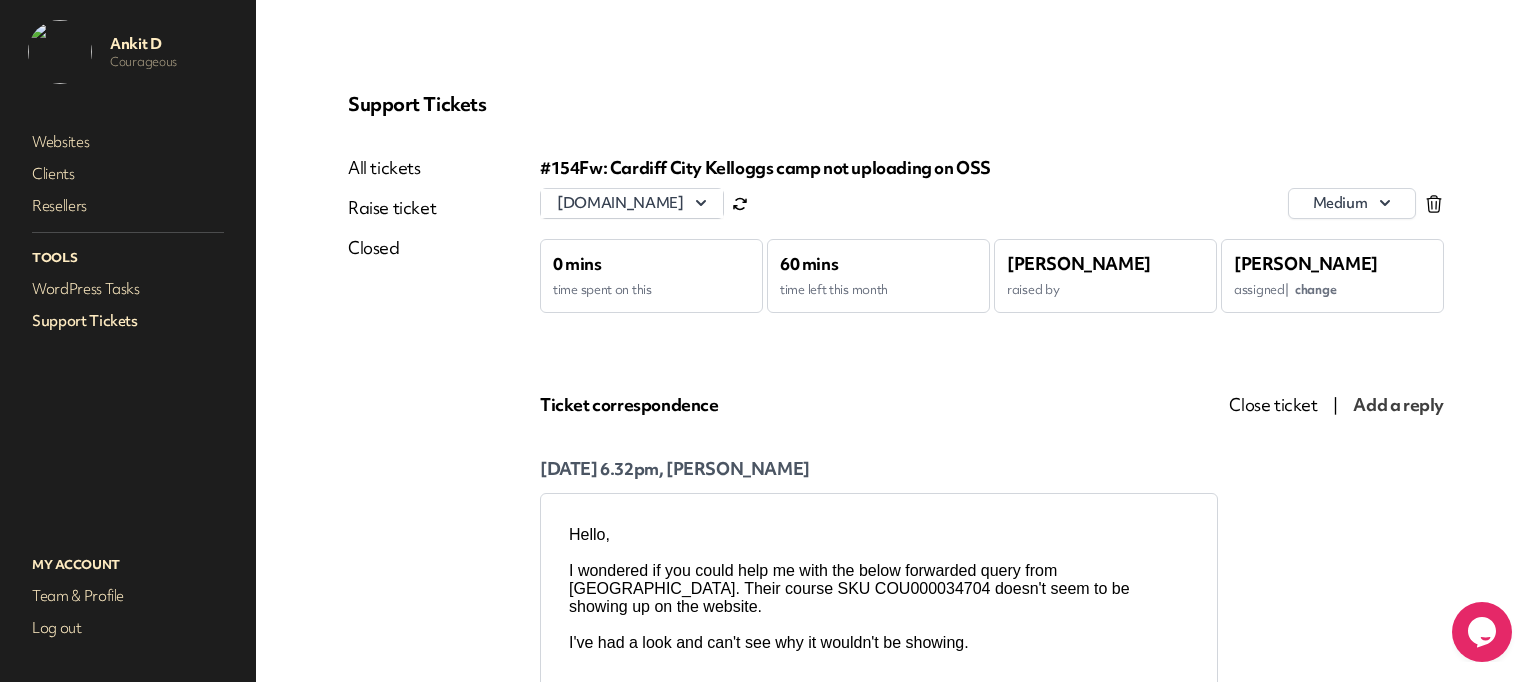 scroll, scrollTop: 0, scrollLeft: 0, axis: both 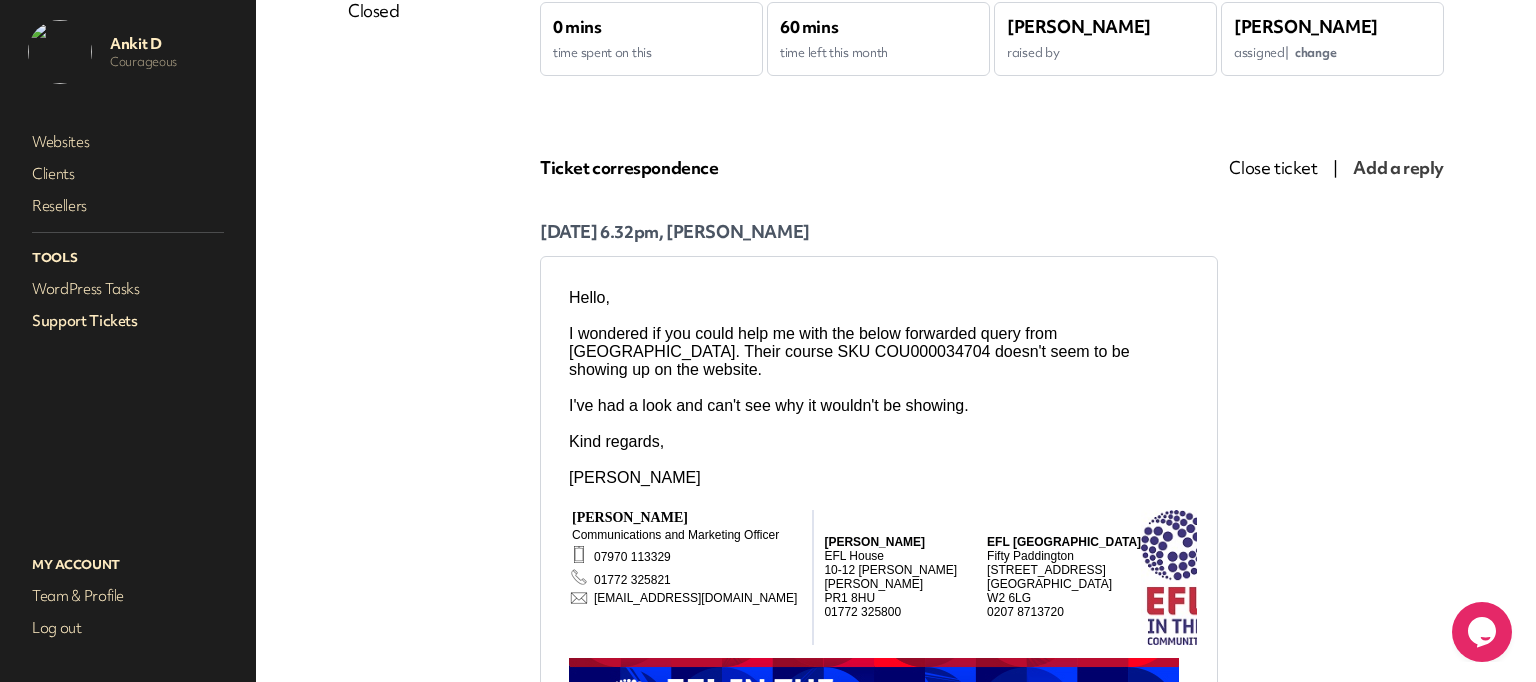 drag, startPoint x: 736, startPoint y: 356, endPoint x: 794, endPoint y: 355, distance: 58.00862 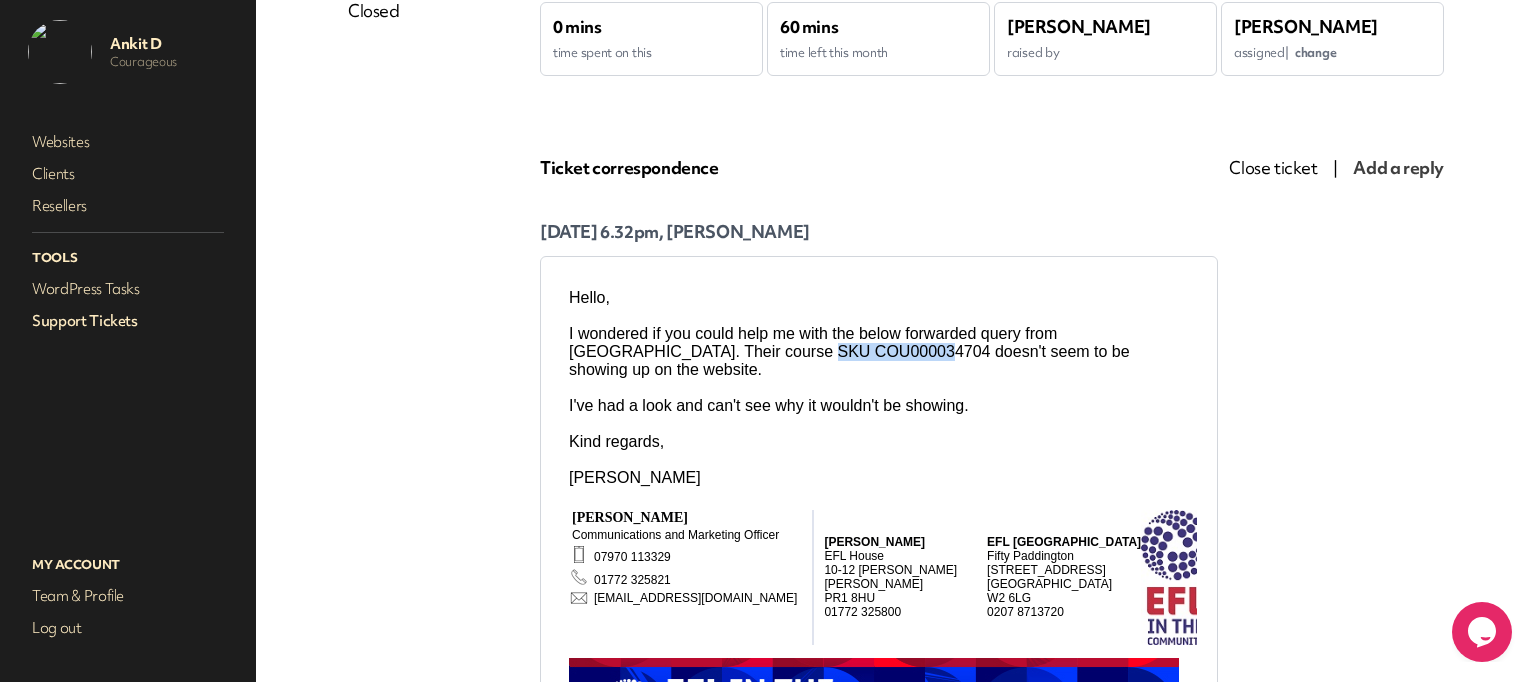click on "I wondered if you could help me with the below forwarded query from [GEOGRAPHIC_DATA]. Their course SKU COU000034704 doesn't seem to be showing up on the website." at bounding box center (879, 352) 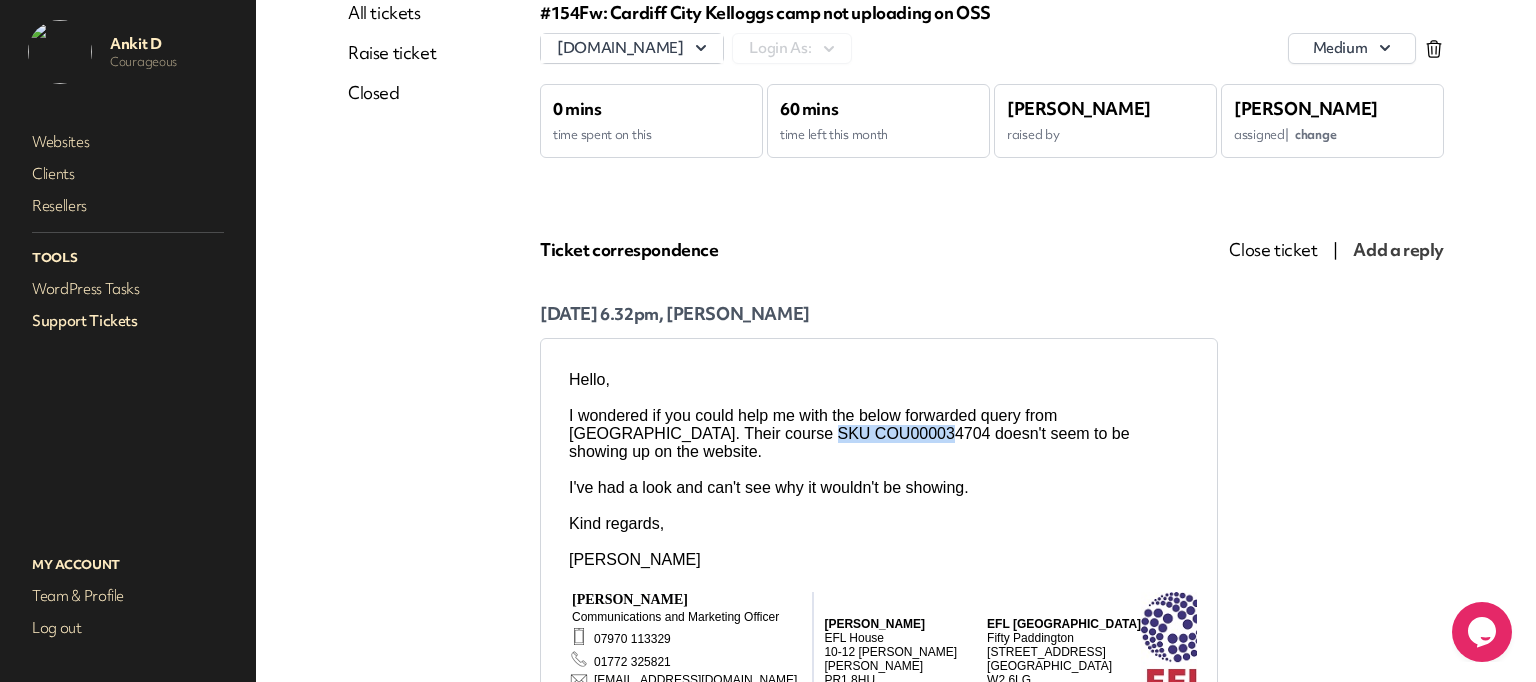 scroll, scrollTop: 117, scrollLeft: 0, axis: vertical 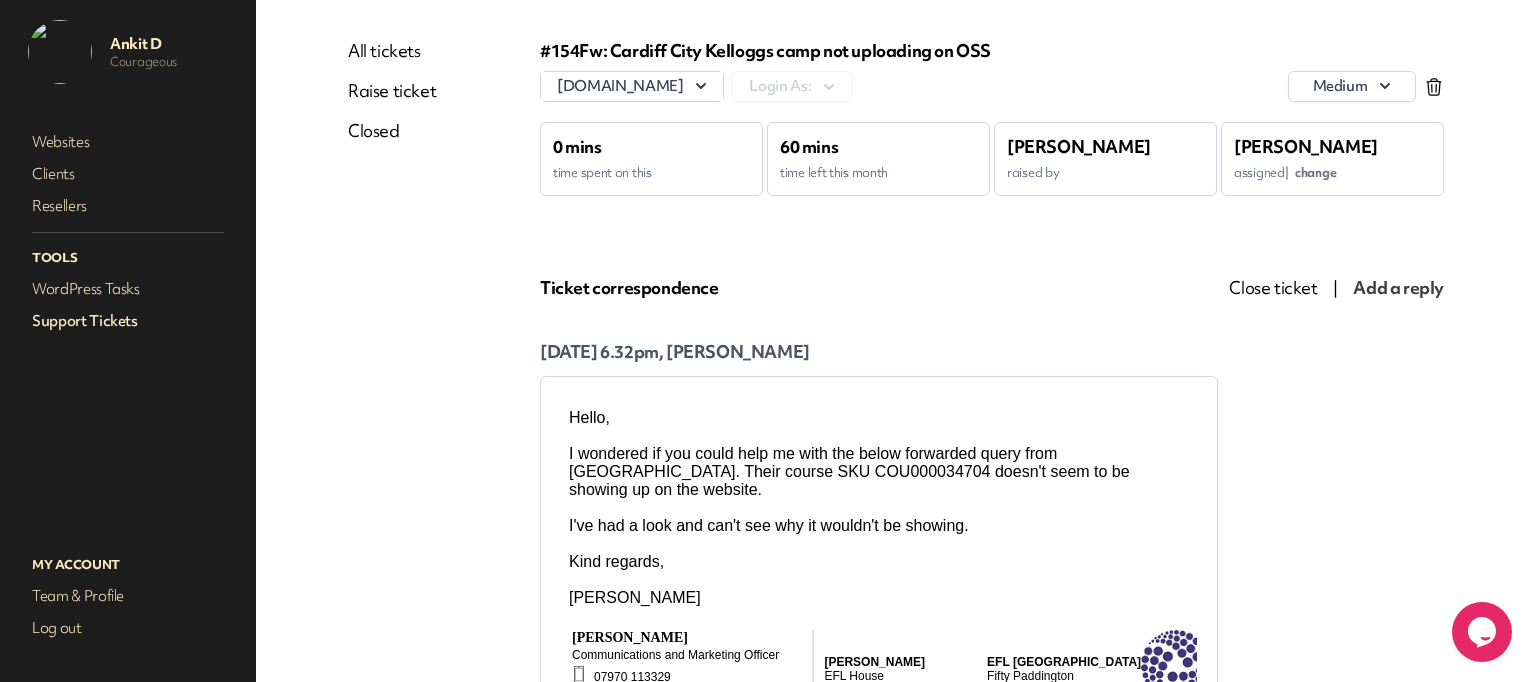click on "I wondered if you could help me with the below forwarded query from [GEOGRAPHIC_DATA]. Their course SKU COU000034704 doesn't seem to be showing up on the website." at bounding box center [879, 472] 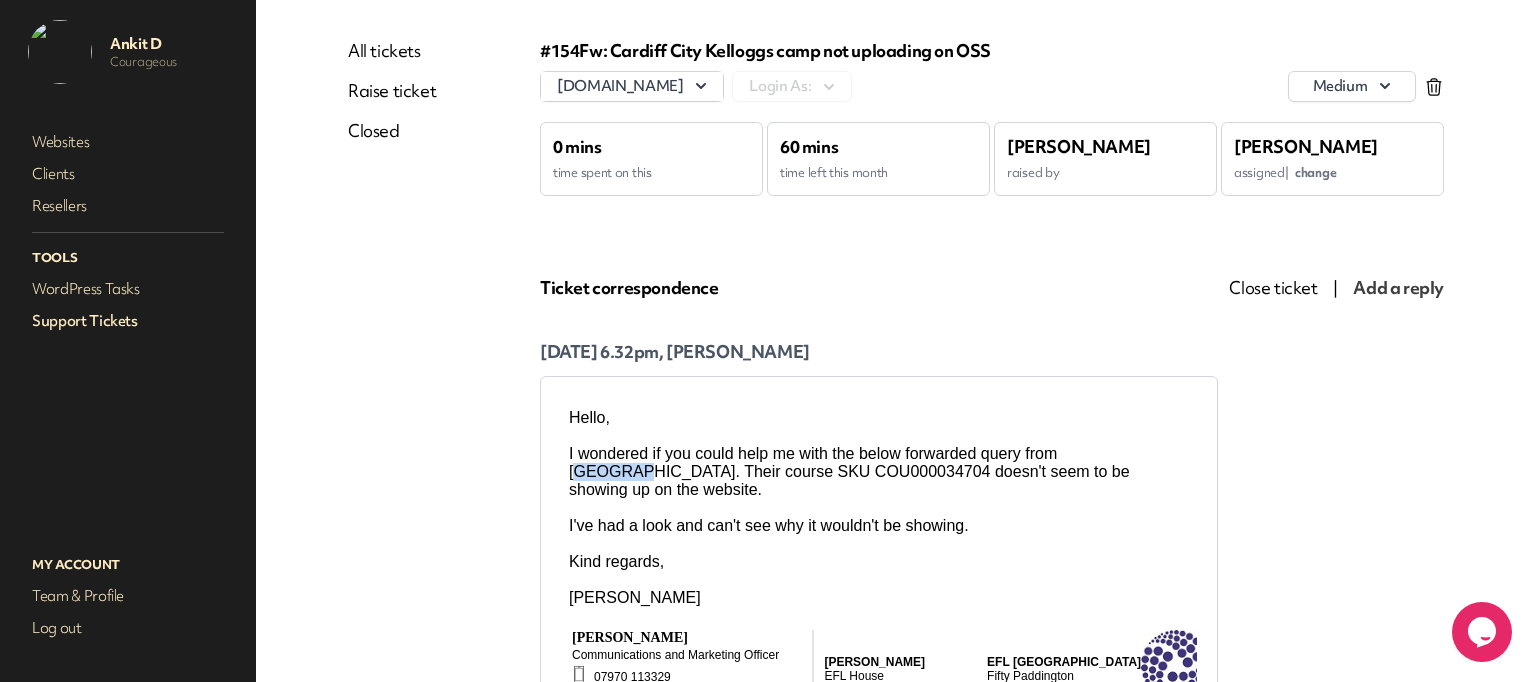 click on "I wondered if you could help me with the below forwarded query from [GEOGRAPHIC_DATA]. Their course SKU COU000034704 doesn't seem to be showing up on the website." at bounding box center (879, 472) 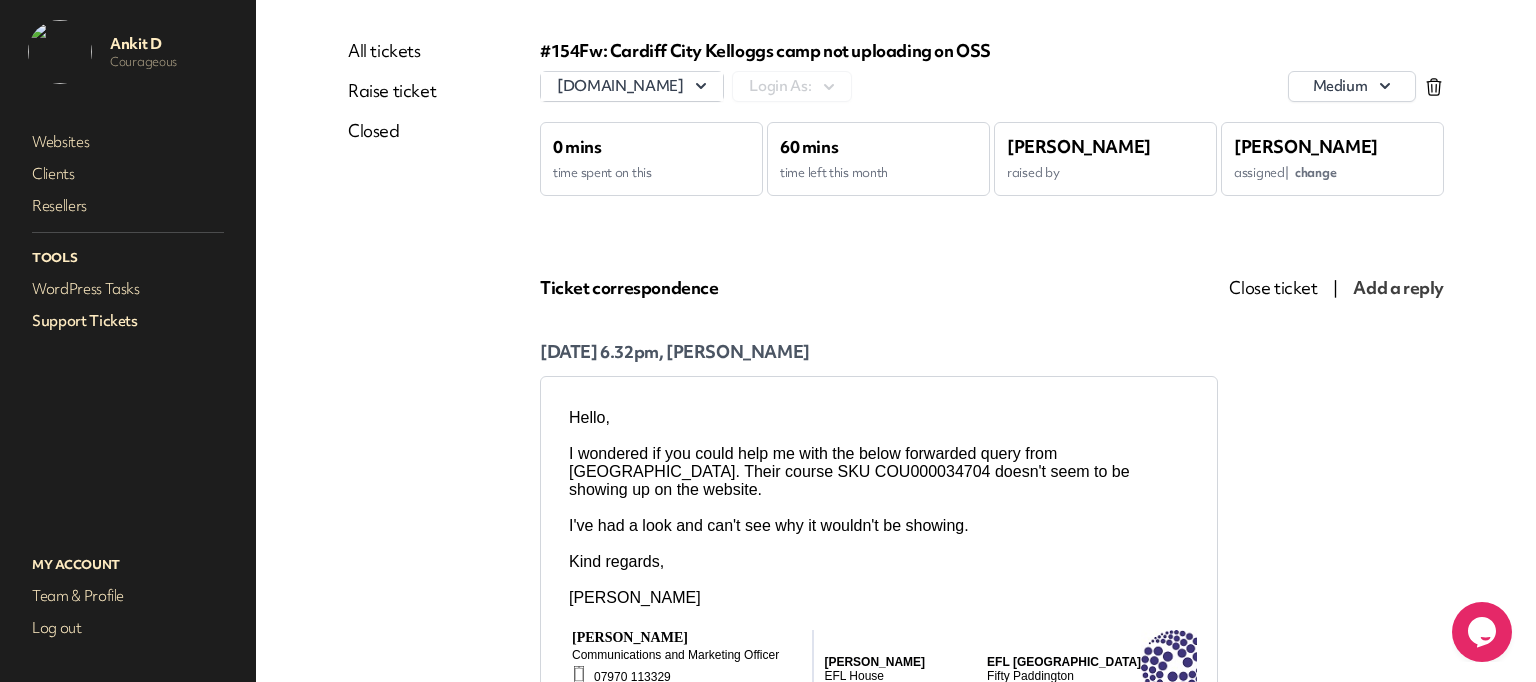 click on "I wondered if you could help me with the below forwarded query from [GEOGRAPHIC_DATA]. Their course SKU COU000034704 doesn't seem to be showing up on the website." at bounding box center (879, 472) 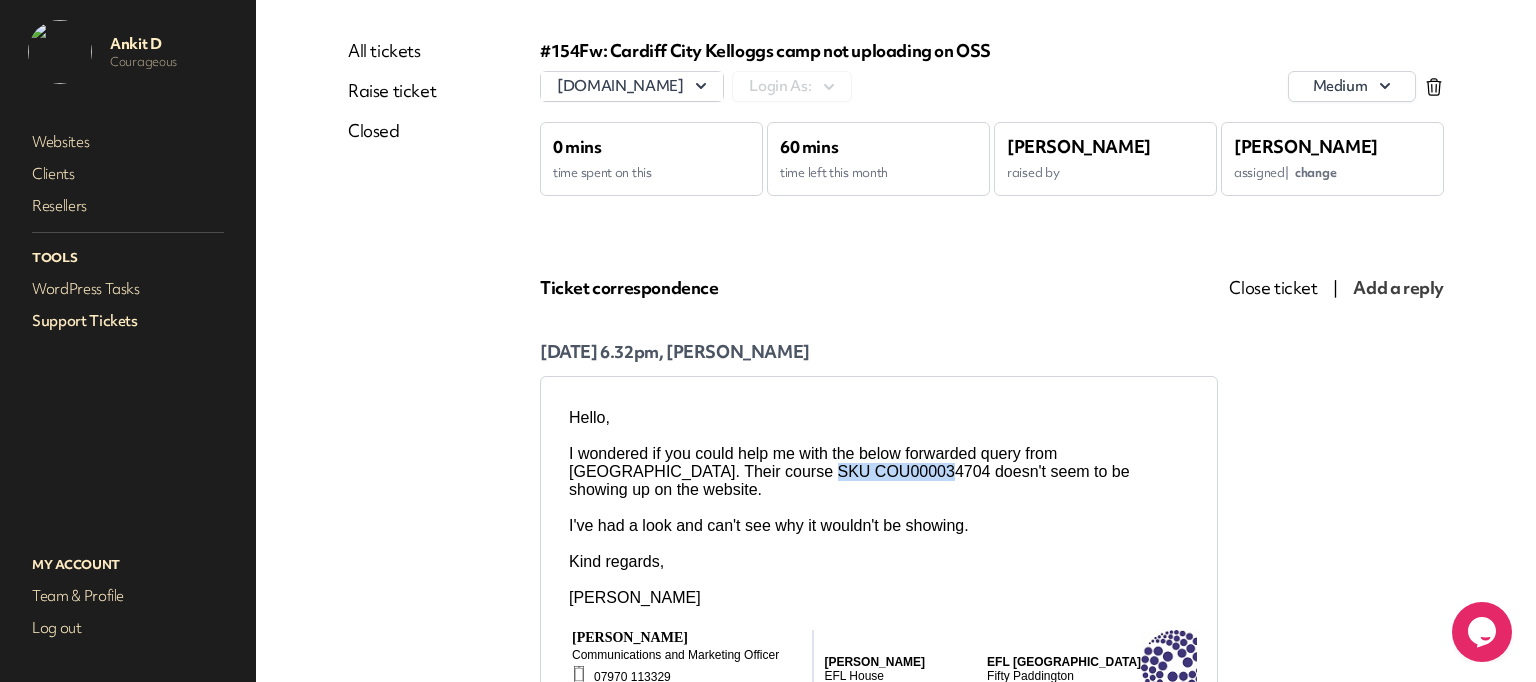 click on "I wondered if you could help me with the below forwarded query from [GEOGRAPHIC_DATA]. Their course SKU COU000034704 doesn't seem to be showing up on the website." at bounding box center (879, 472) 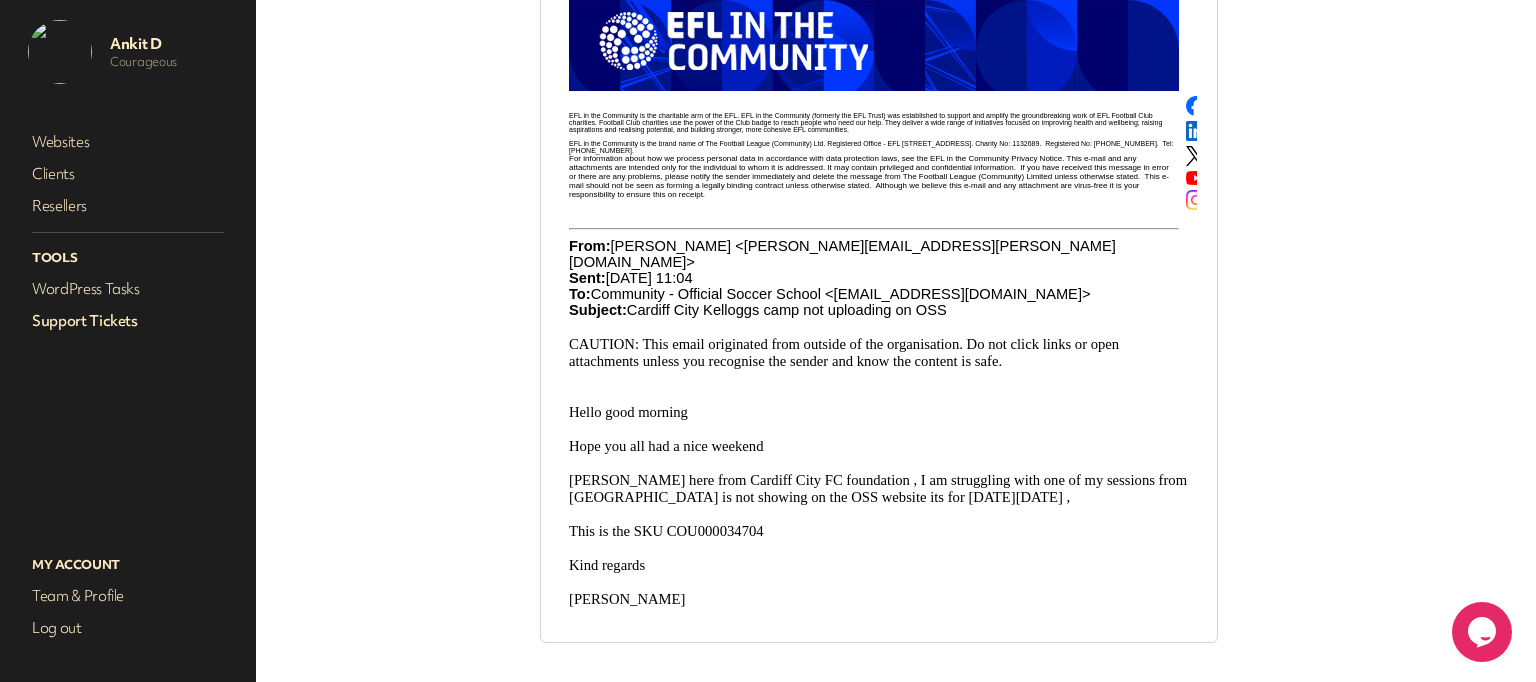 scroll, scrollTop: 957, scrollLeft: 0, axis: vertical 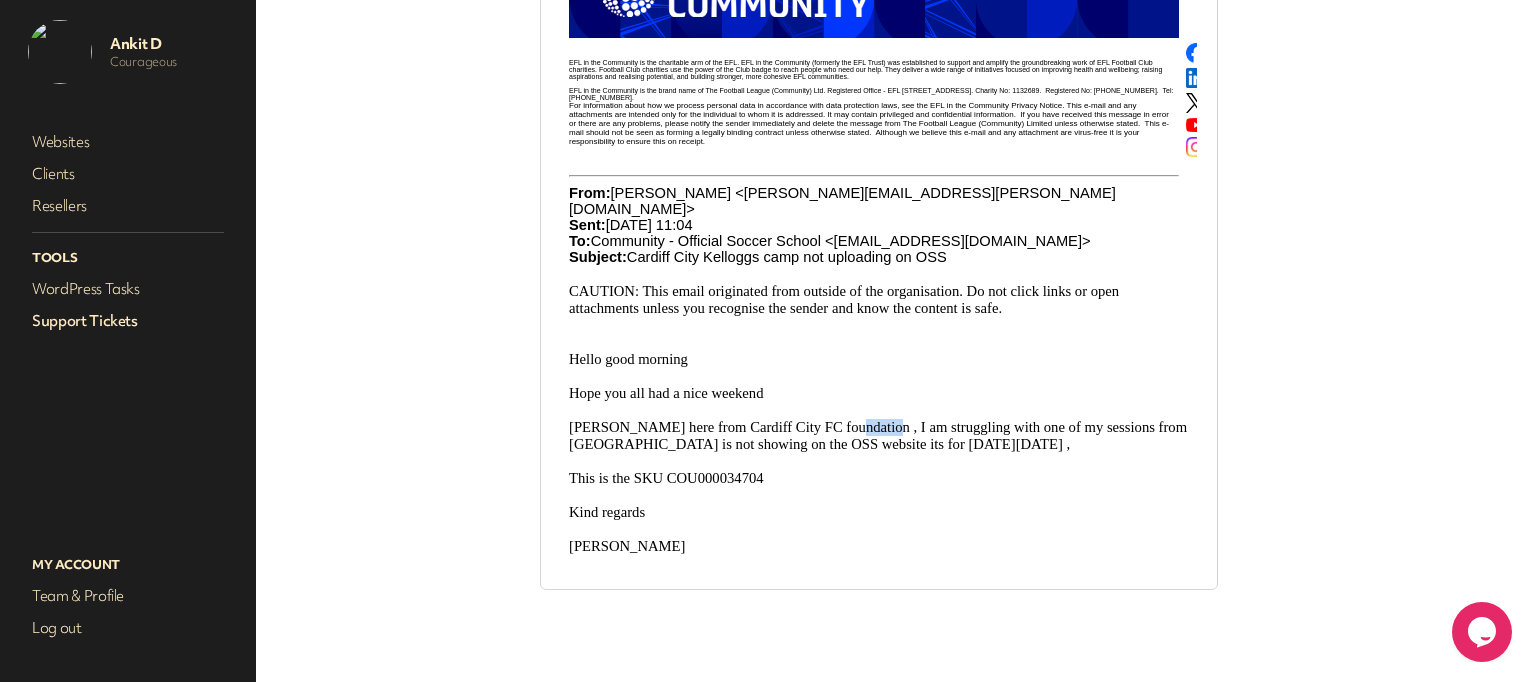drag, startPoint x: 853, startPoint y: 402, endPoint x: 886, endPoint y: 398, distance: 33.24154 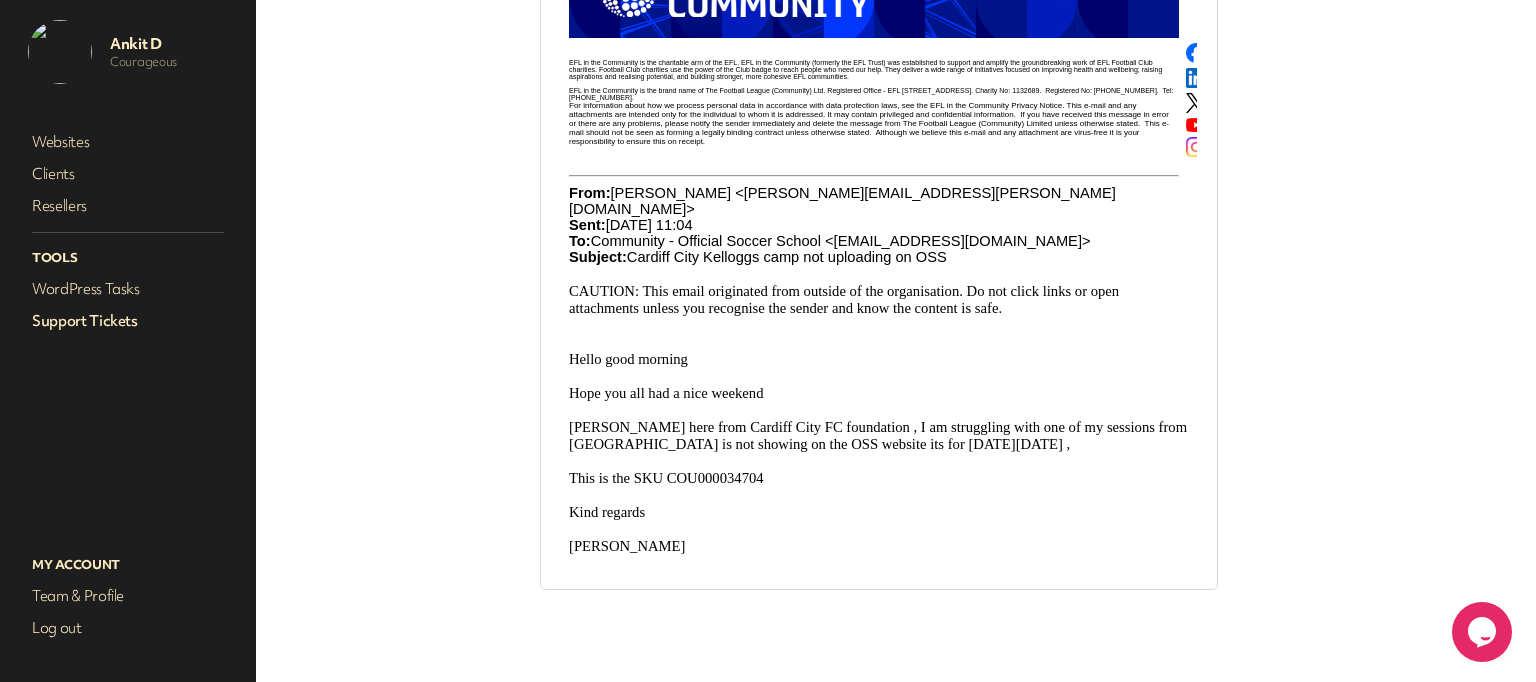click on "CAUTION: This email originated from outside of the organisation. Do not click links or open attachments unless you recognise the sender and know the content is safe.
Hello good morning
Hope you all had a nice weekend
[PERSON_NAME] here from Cardiff City FC foundation , I am struggling with one of my sessions from [GEOGRAPHIC_DATA] is not showing on the OSS website its for [DATE][DATE] ,
This is the SKU COU000034704
Kind regards
[PERSON_NAME]" at bounding box center (879, 419) 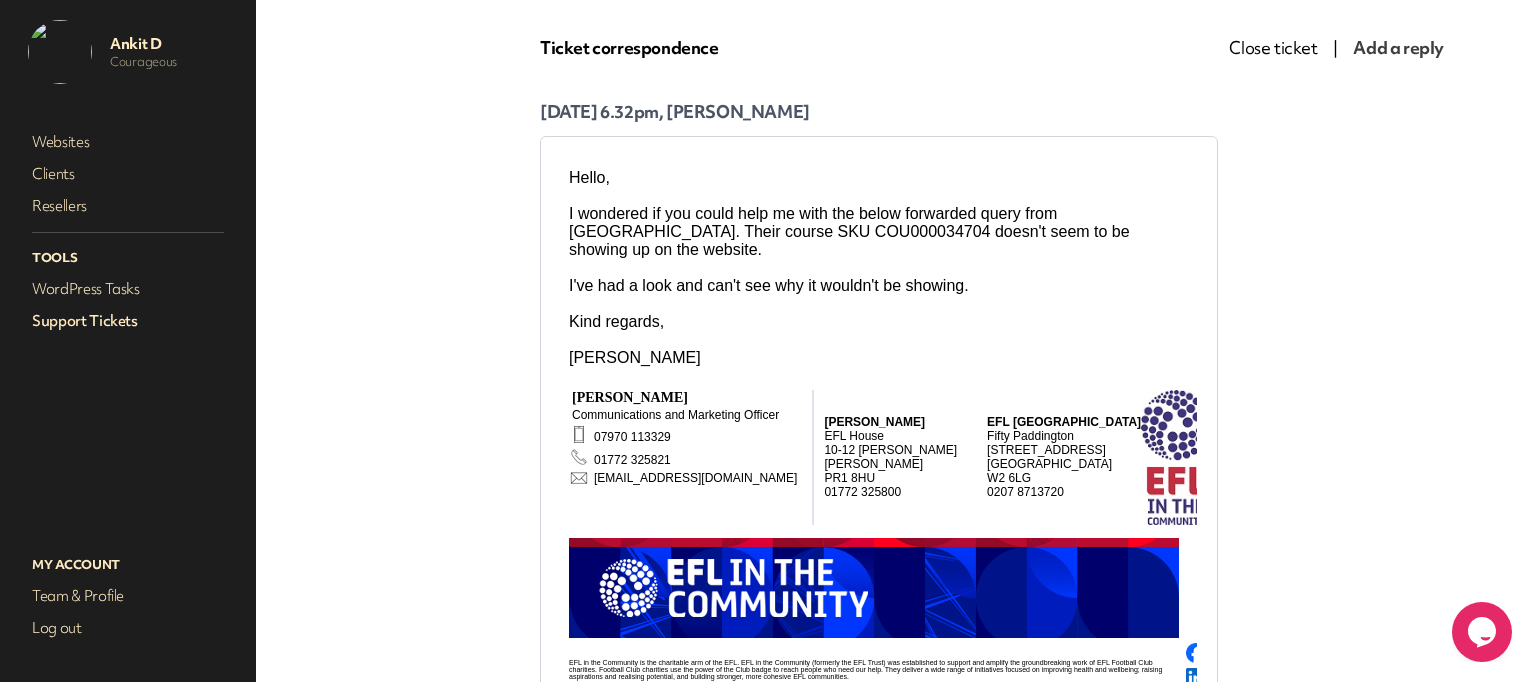 scroll, scrollTop: 237, scrollLeft: 0, axis: vertical 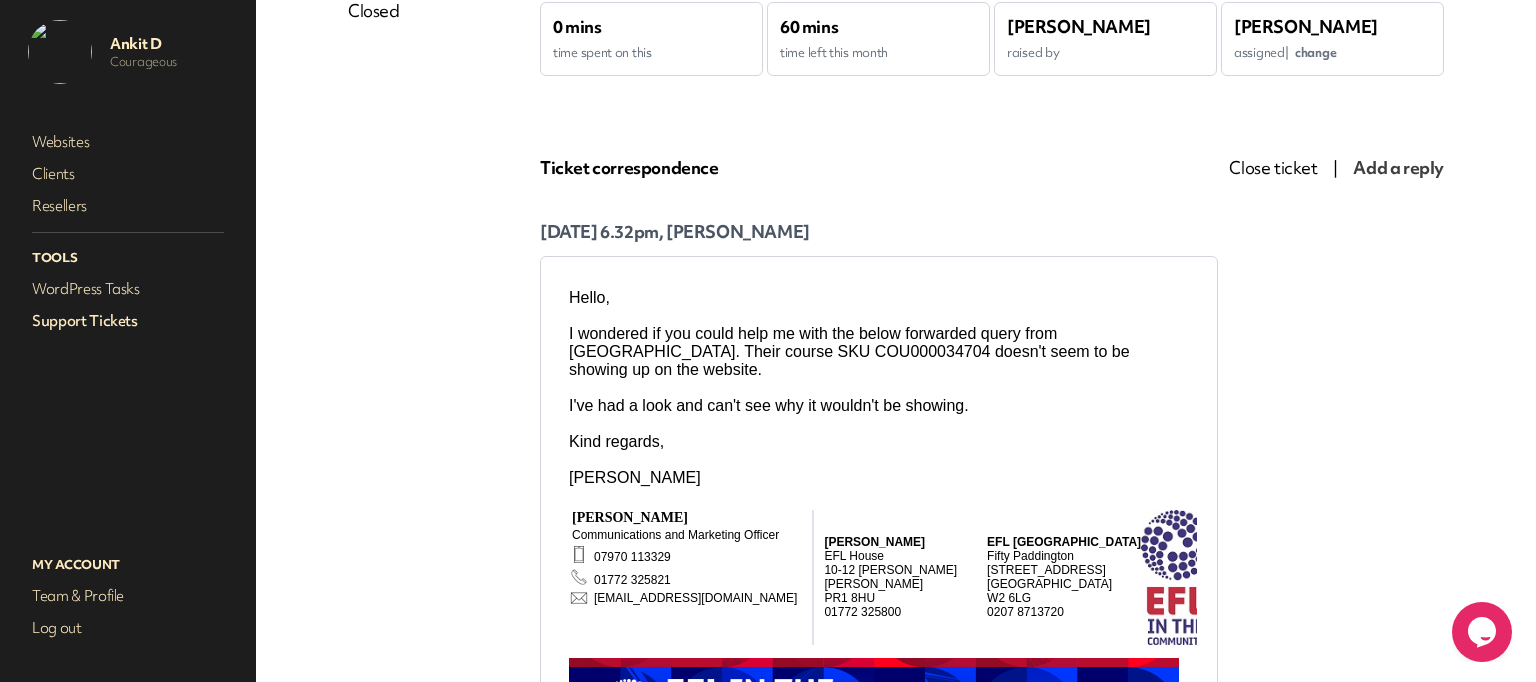 drag, startPoint x: 571, startPoint y: 332, endPoint x: 982, endPoint y: 392, distance: 415.35648 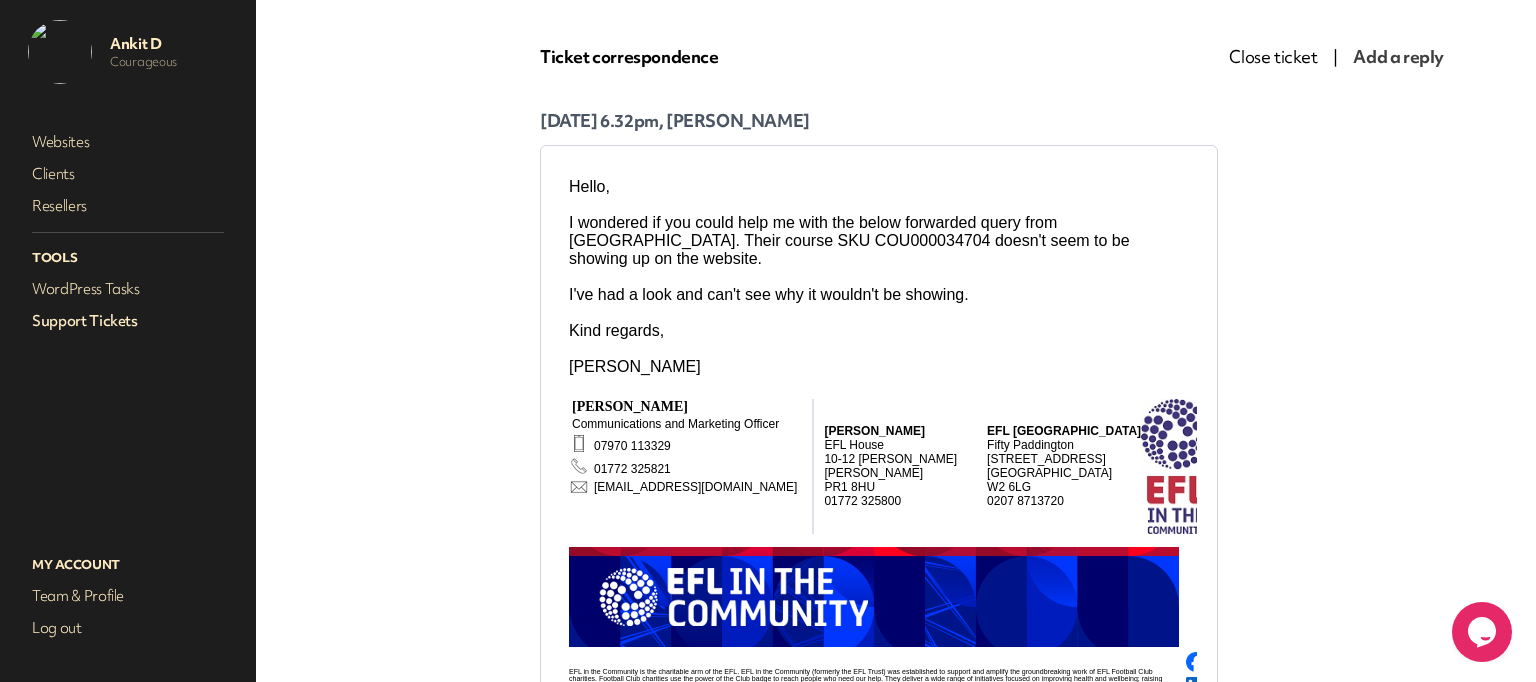 scroll, scrollTop: 477, scrollLeft: 0, axis: vertical 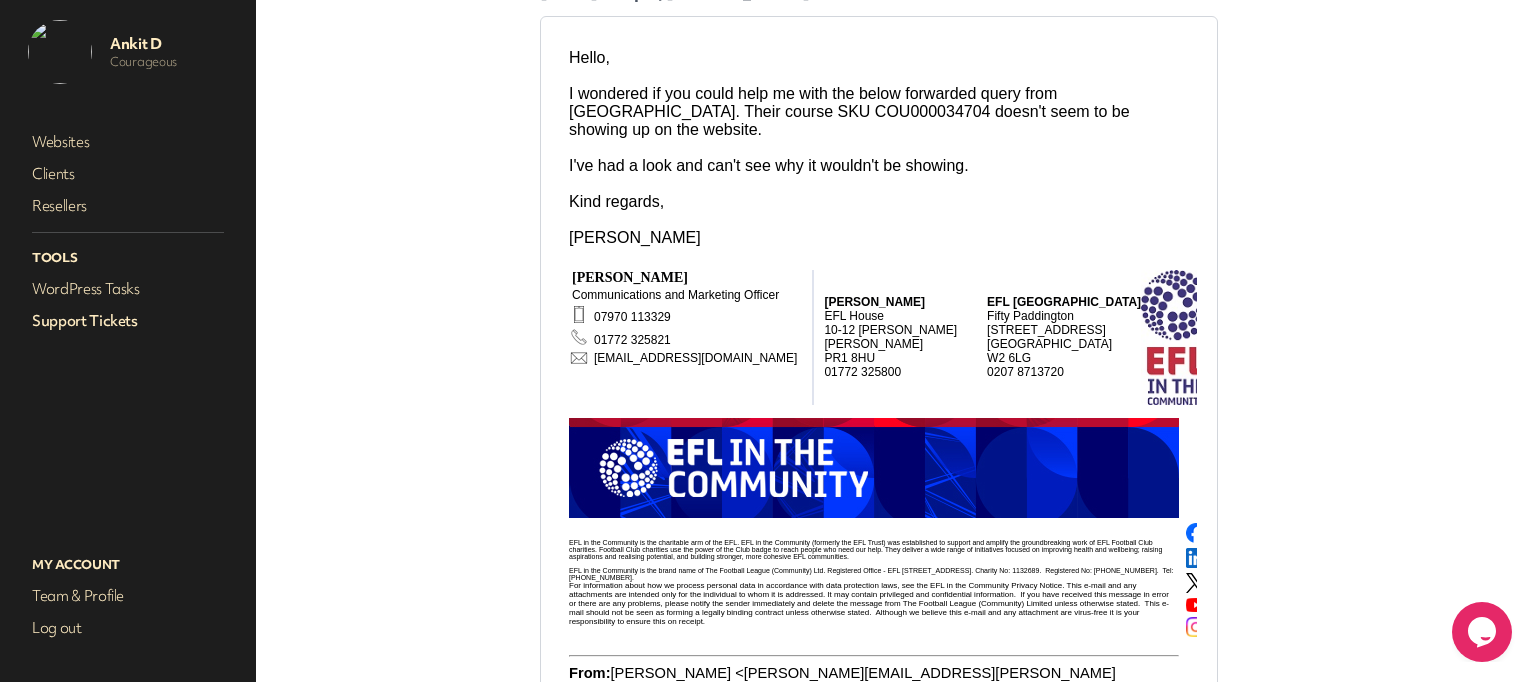 click on "I've had a look and can't see why it wouldn't be showing." at bounding box center [879, 166] 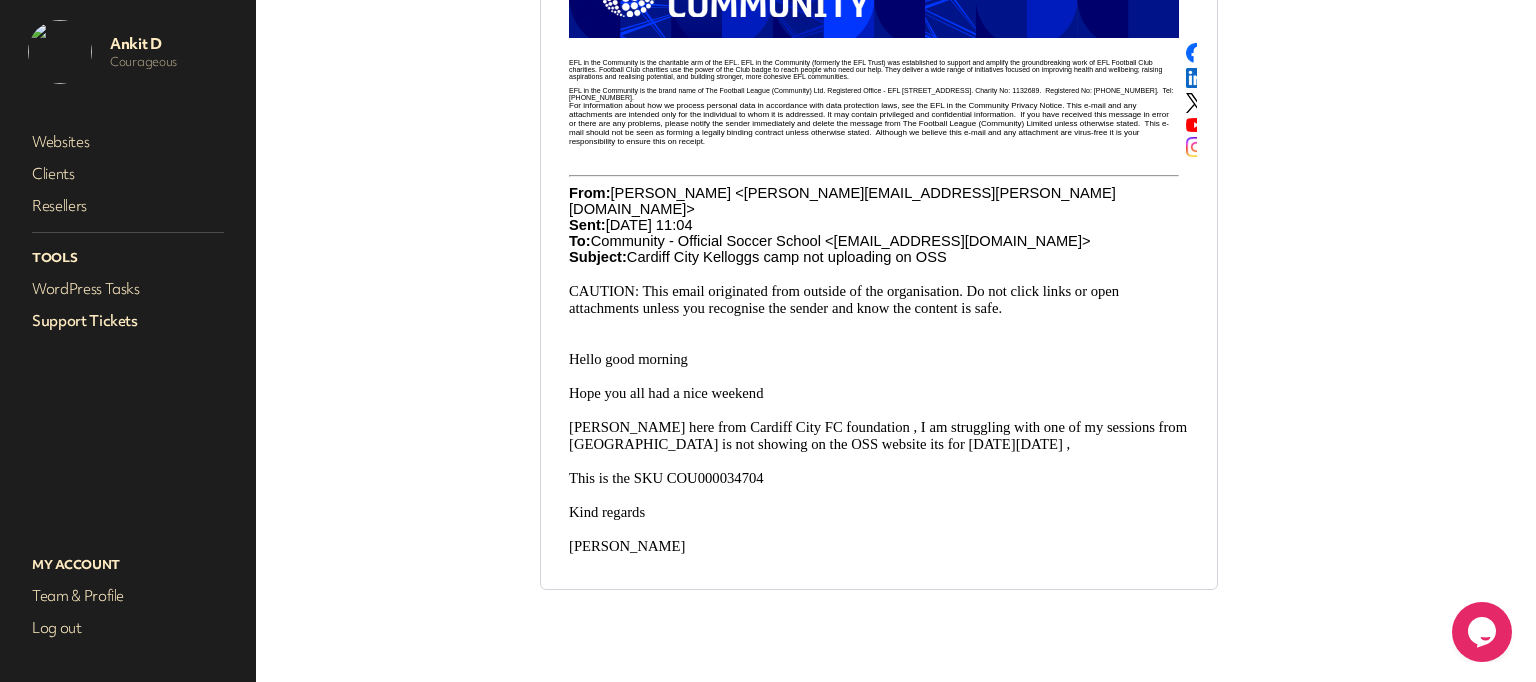 scroll, scrollTop: 477, scrollLeft: 0, axis: vertical 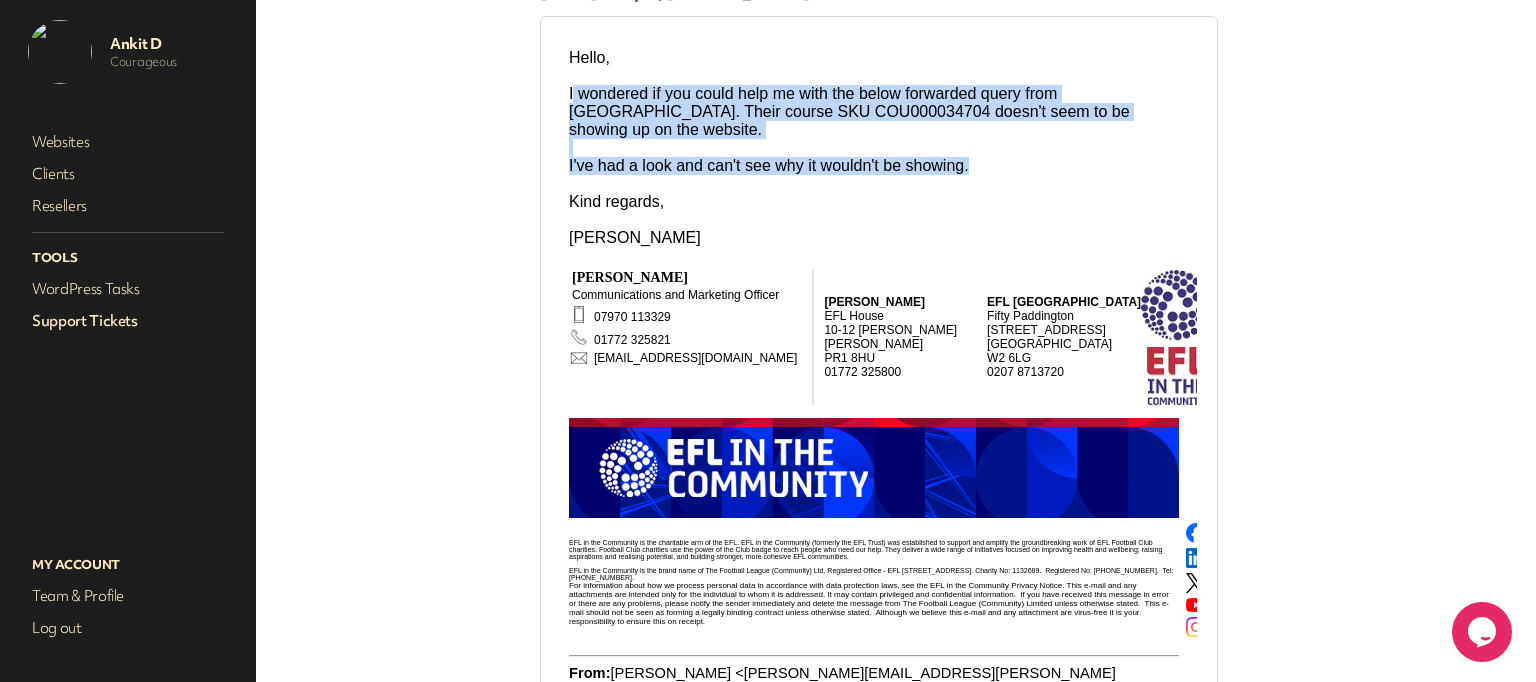 drag, startPoint x: 568, startPoint y: 93, endPoint x: 1031, endPoint y: 160, distance: 467.8226 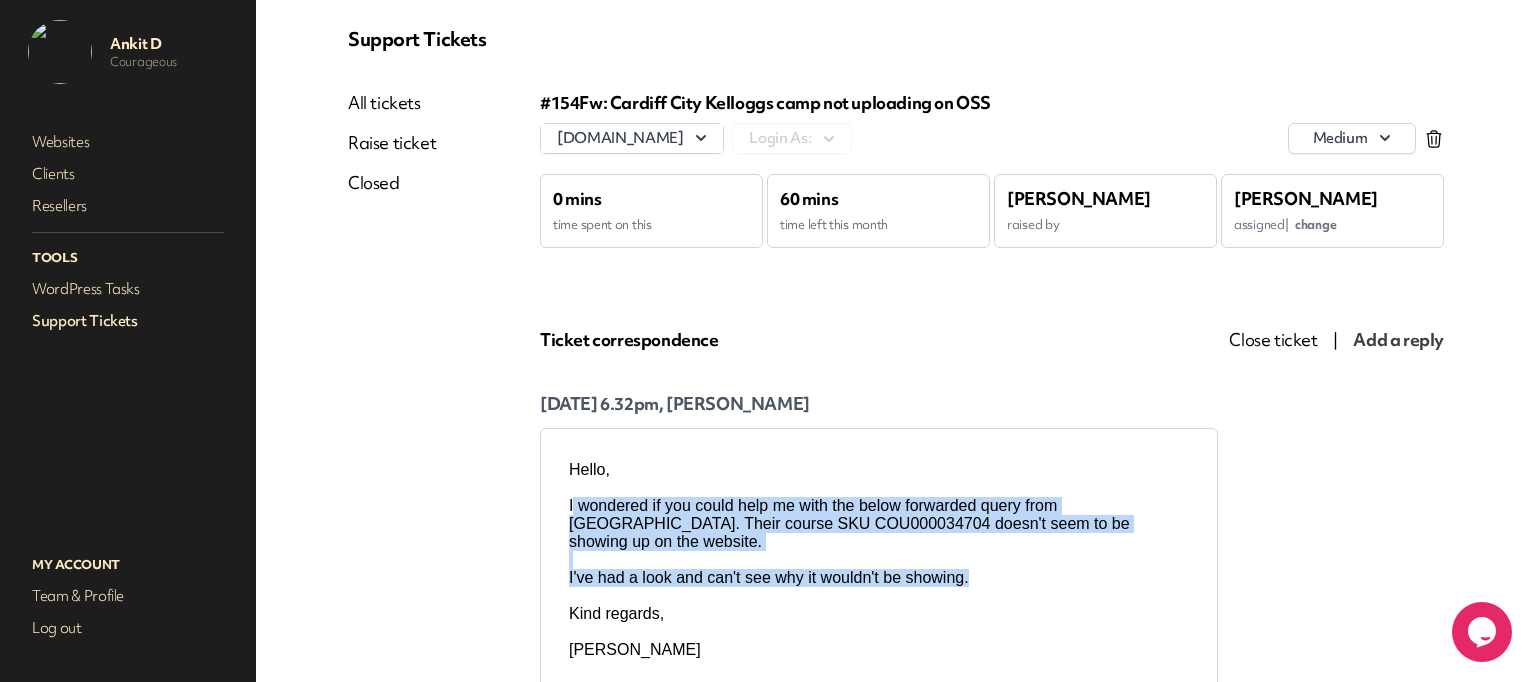 scroll, scrollTop: 0, scrollLeft: 0, axis: both 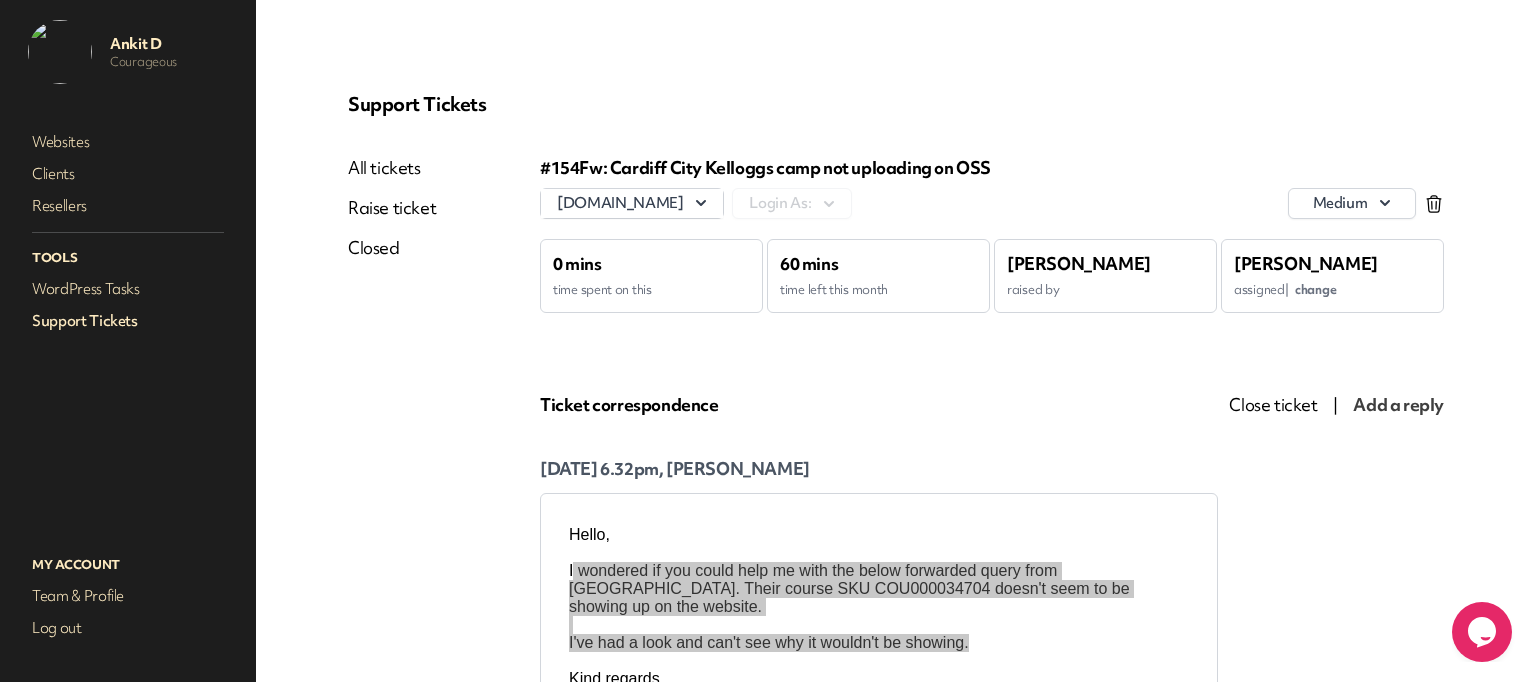 drag, startPoint x: 614, startPoint y: 170, endPoint x: 1026, endPoint y: 170, distance: 412 